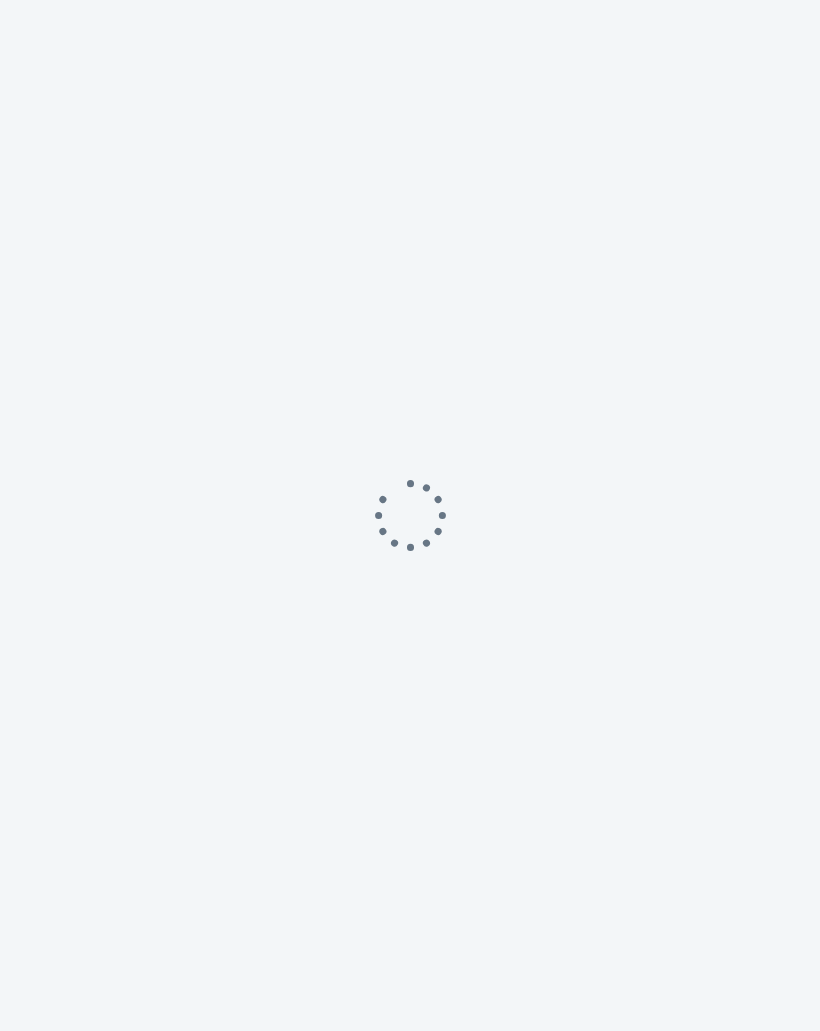 scroll, scrollTop: 0, scrollLeft: 0, axis: both 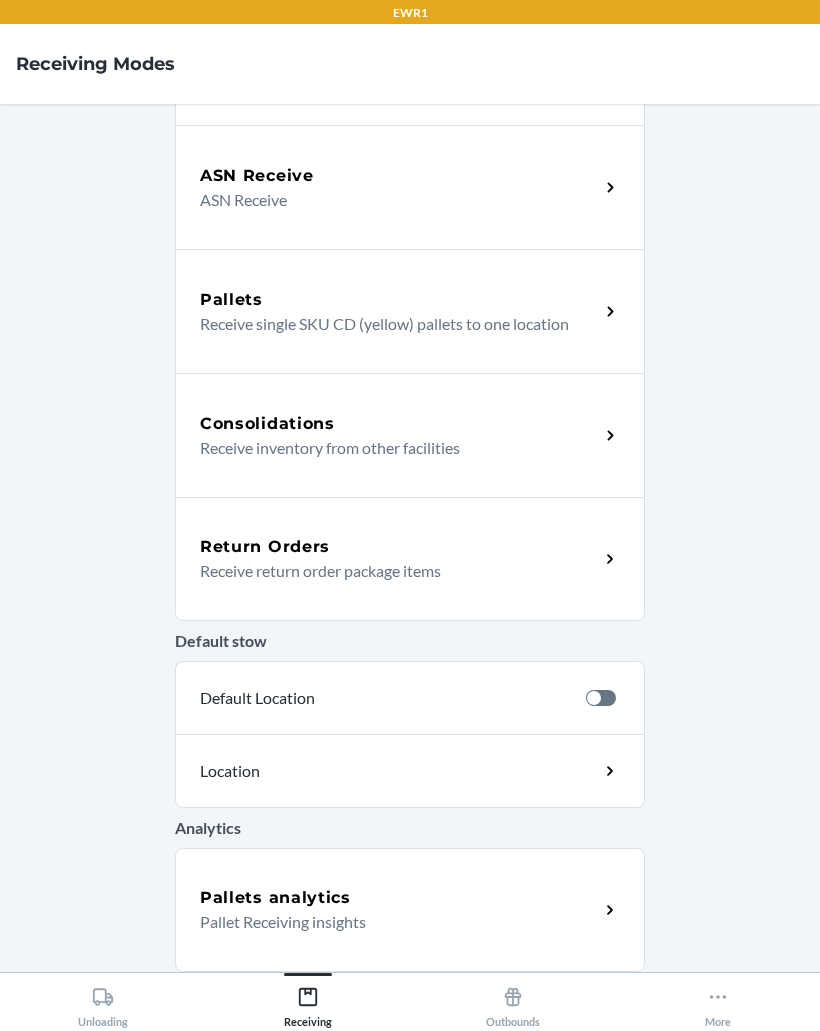 click on "Pallet Receiving insights" at bounding box center [391, 922] 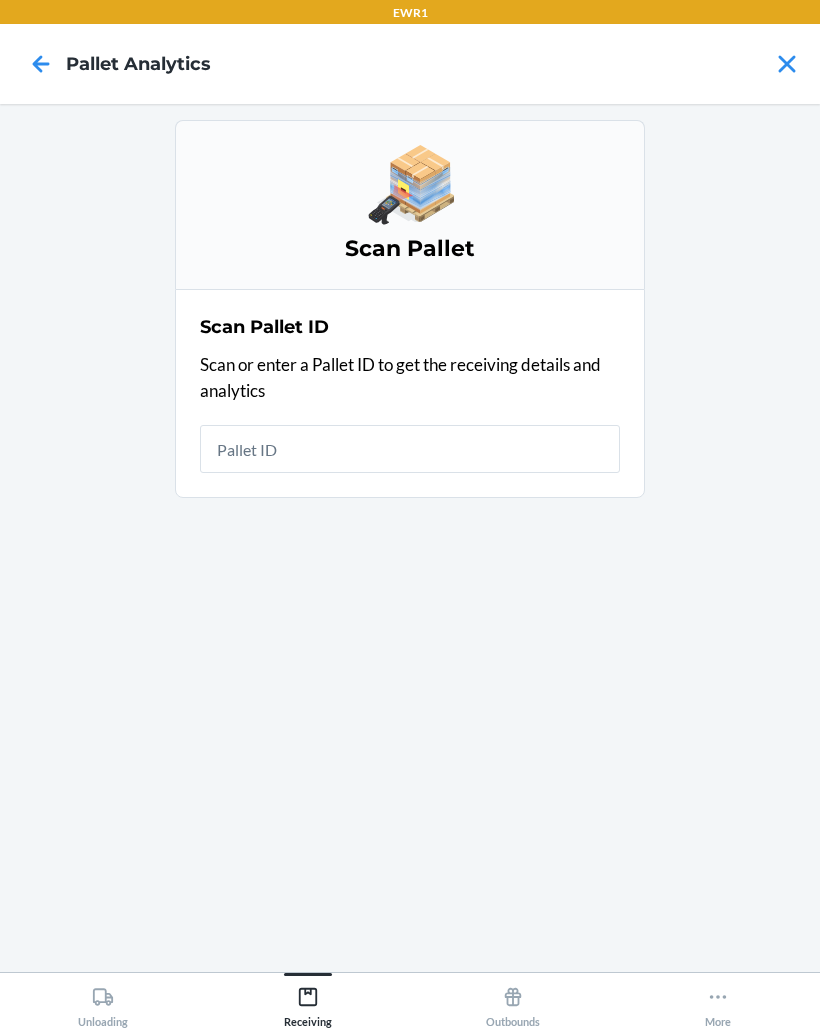 scroll, scrollTop: 0, scrollLeft: 0, axis: both 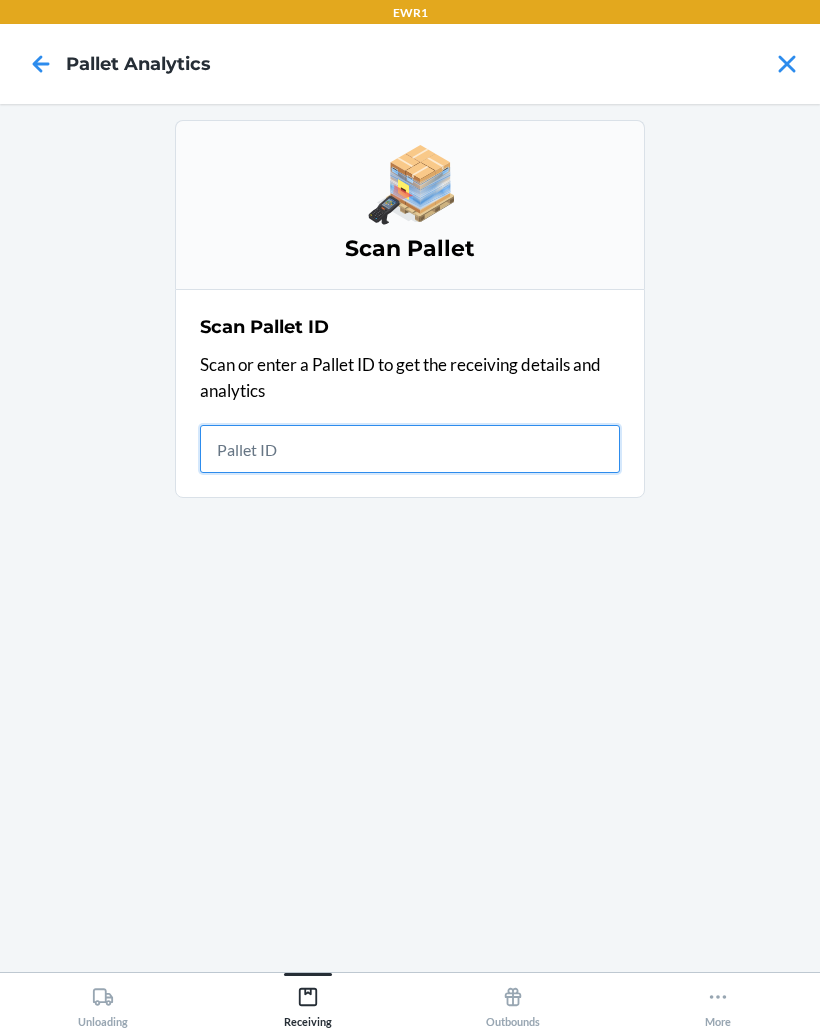 click at bounding box center (410, 449) 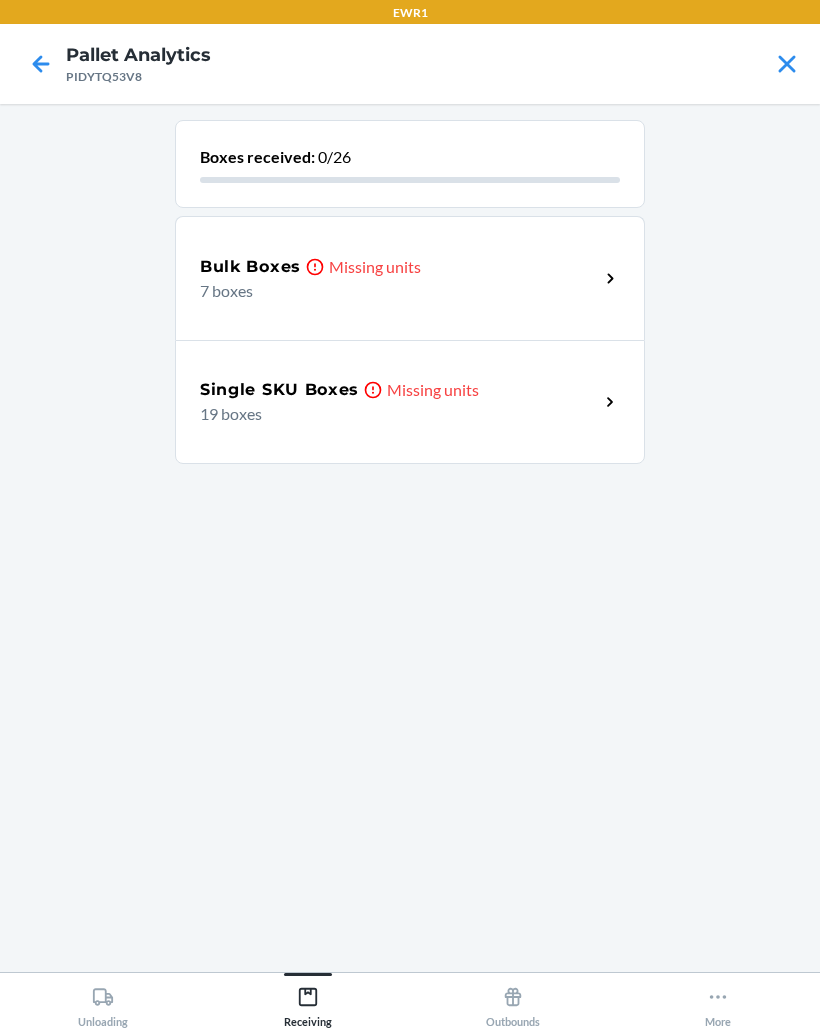 click on "7 boxes" at bounding box center (391, 291) 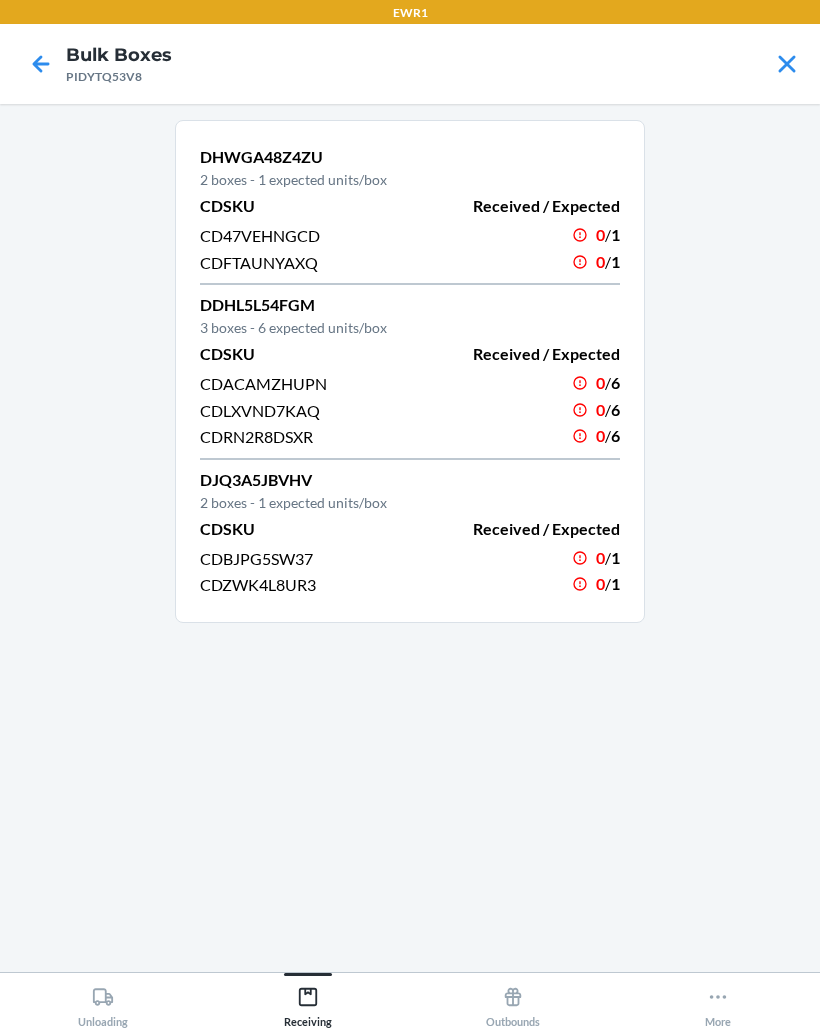 click 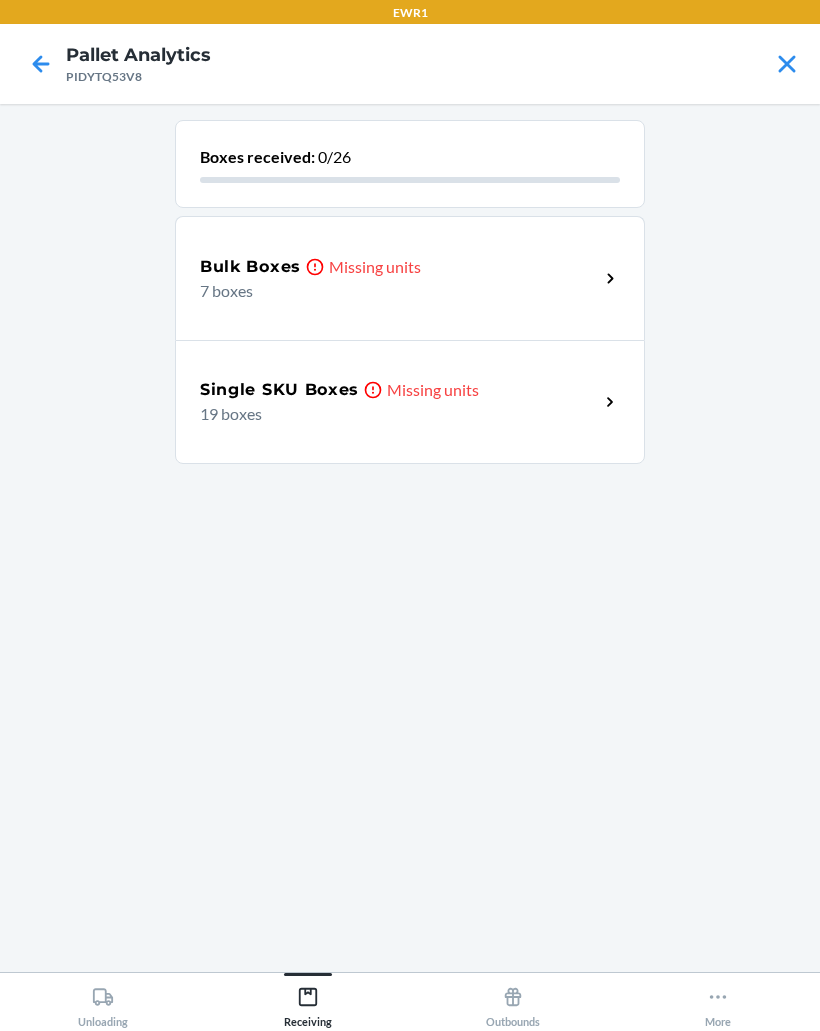 click on "Single SKU Boxes Missing units 19 boxes" at bounding box center (410, 402) 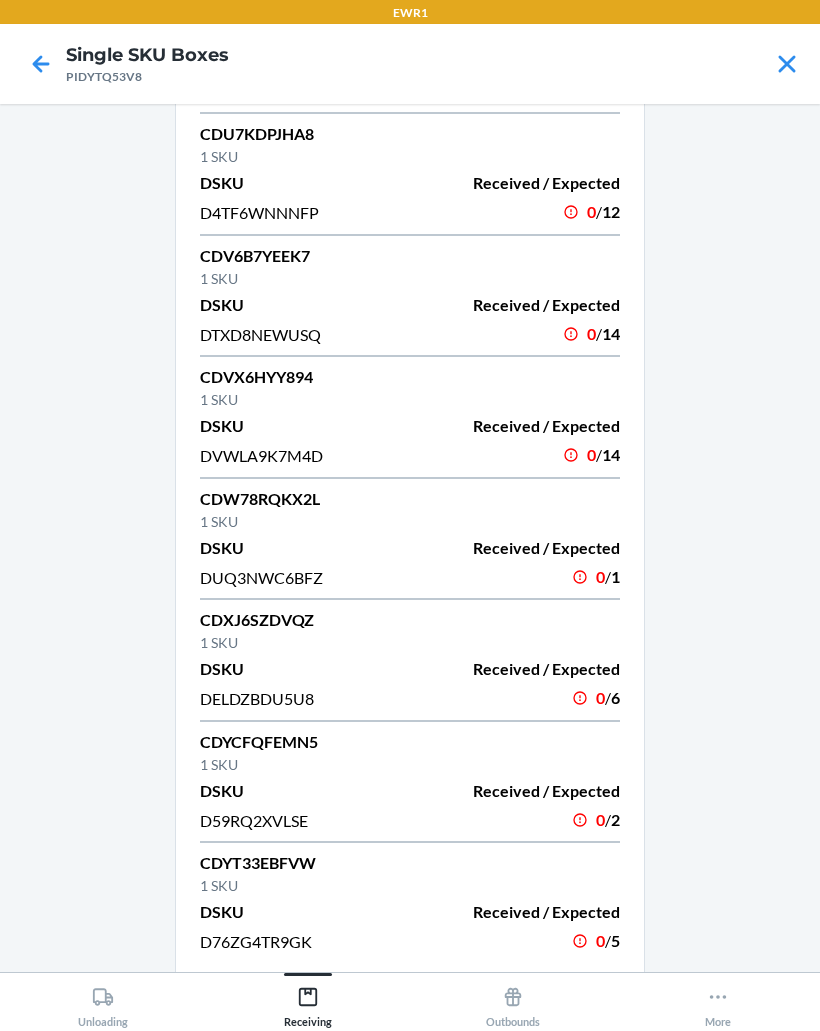 scroll, scrollTop: 1479, scrollLeft: 0, axis: vertical 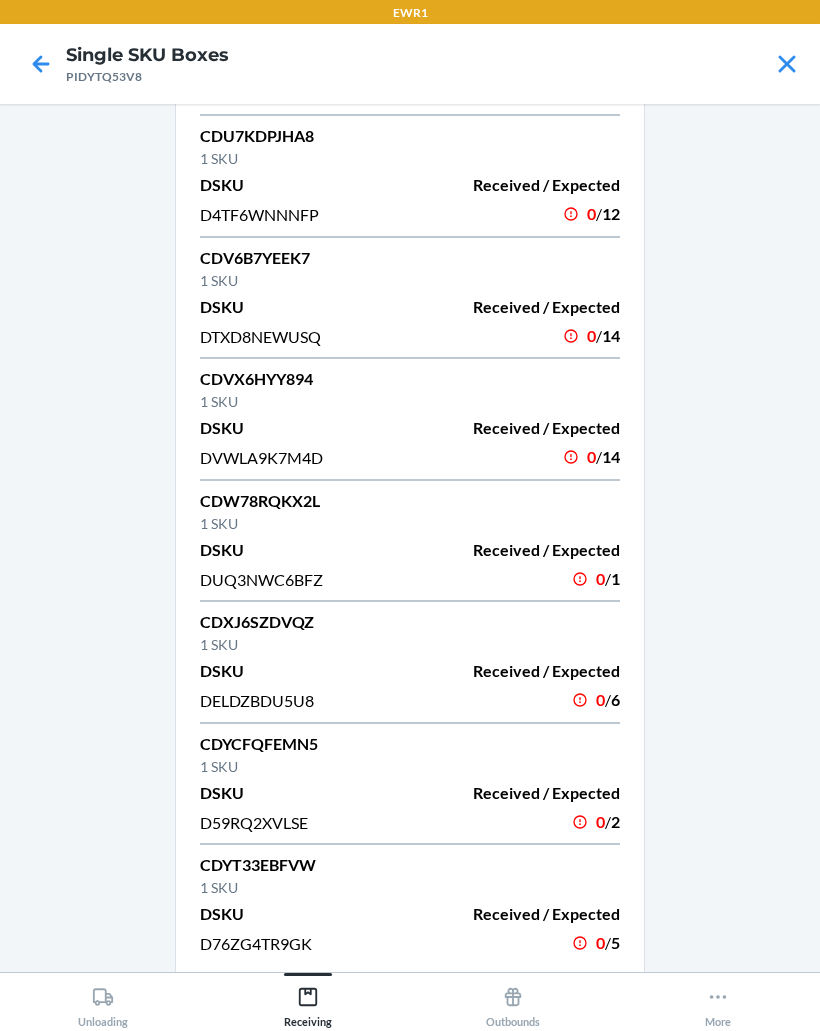 click 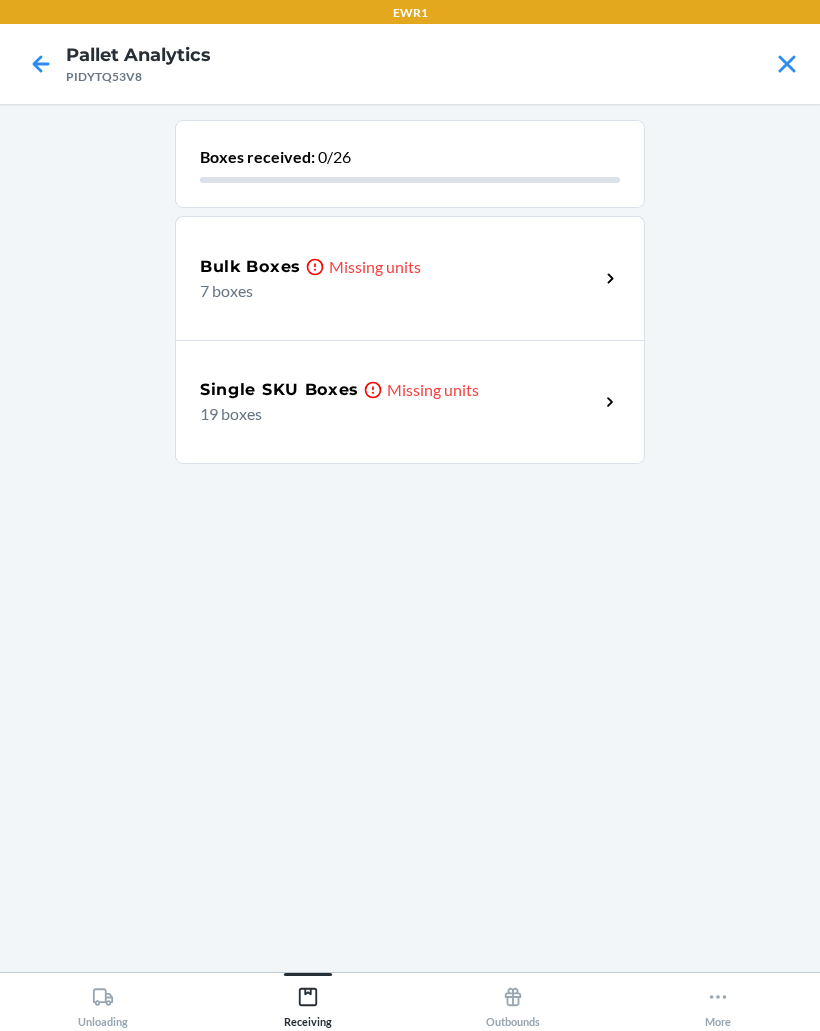 click on "19 boxes" at bounding box center (391, 414) 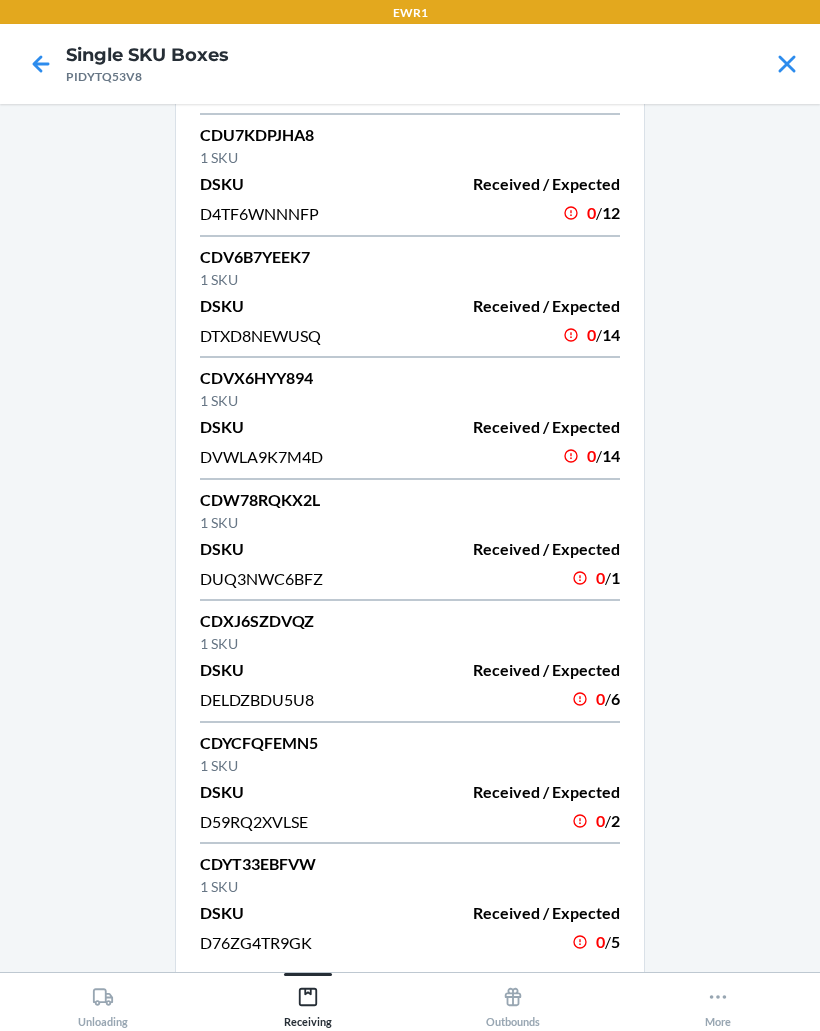 scroll, scrollTop: 1479, scrollLeft: 0, axis: vertical 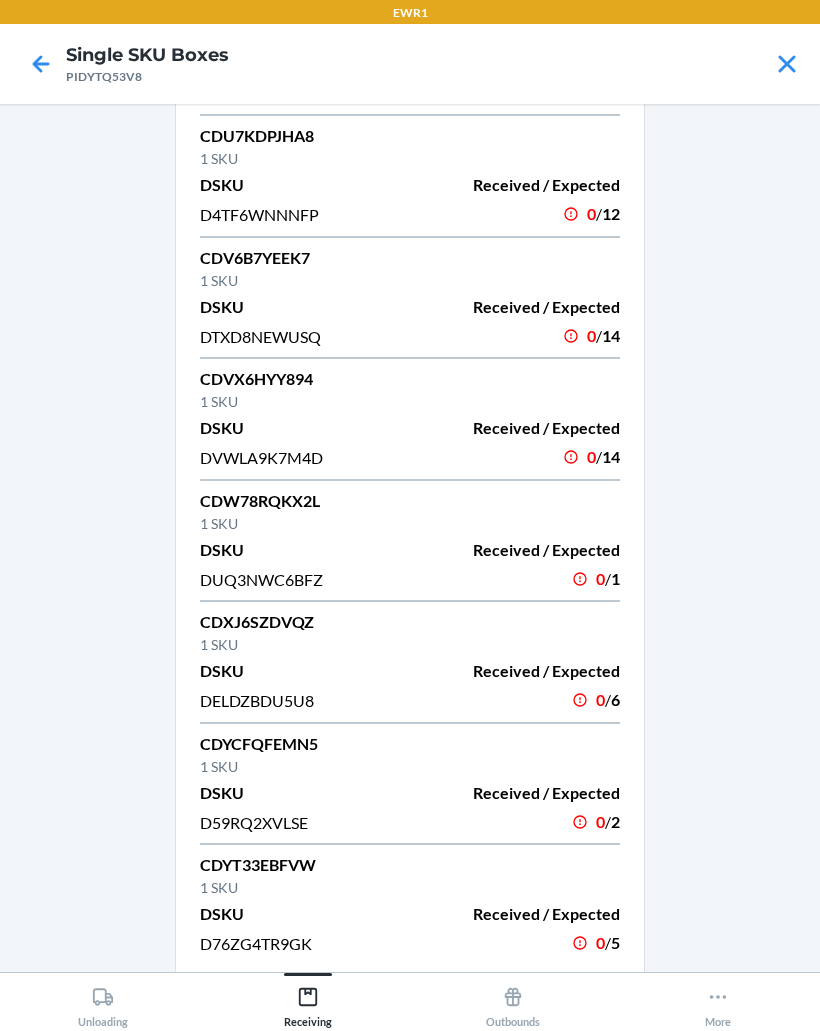 click 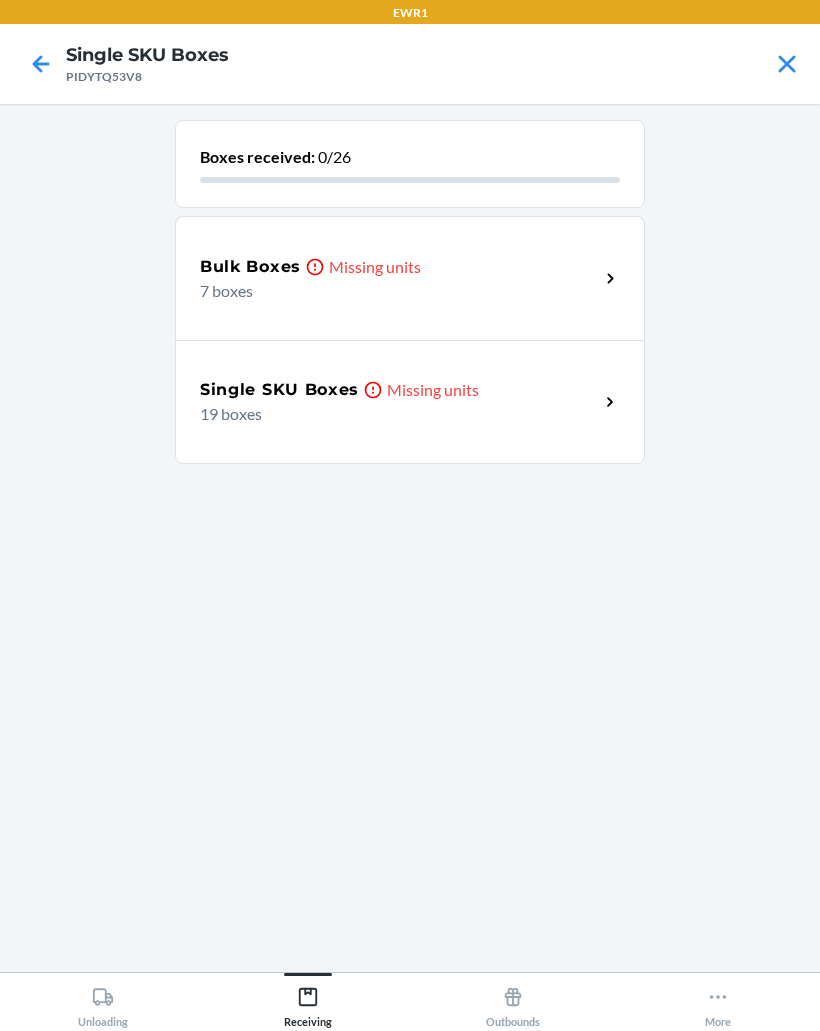 scroll, scrollTop: 0, scrollLeft: 0, axis: both 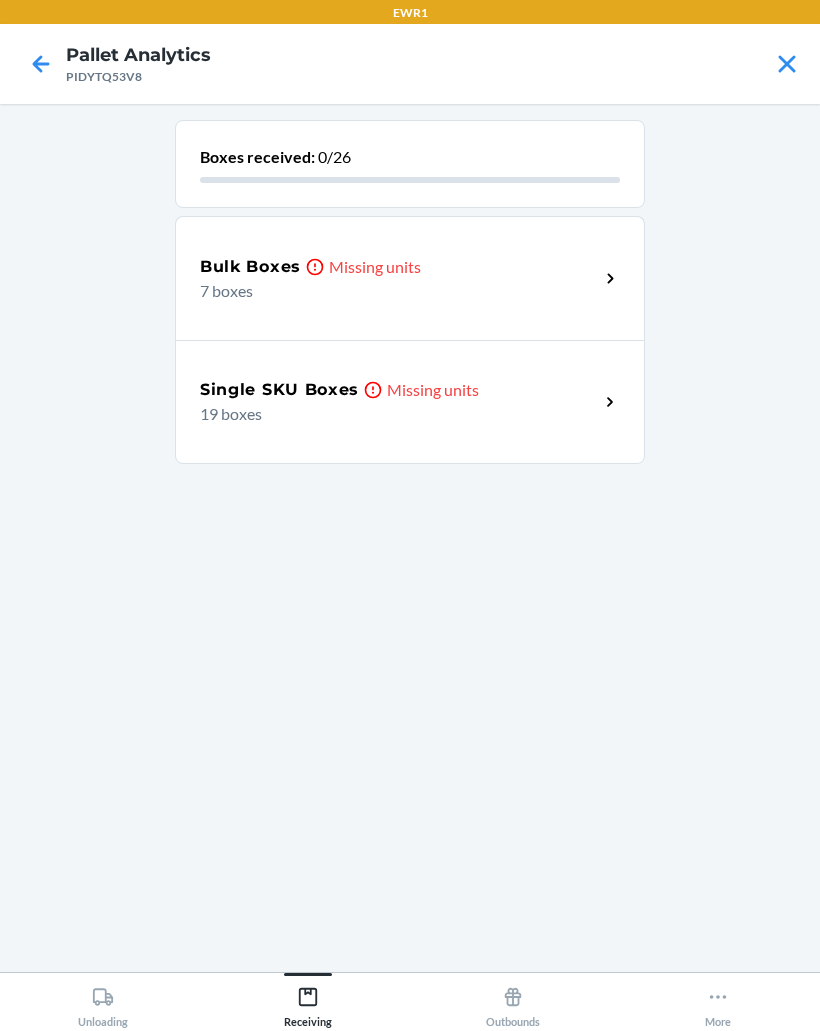 click 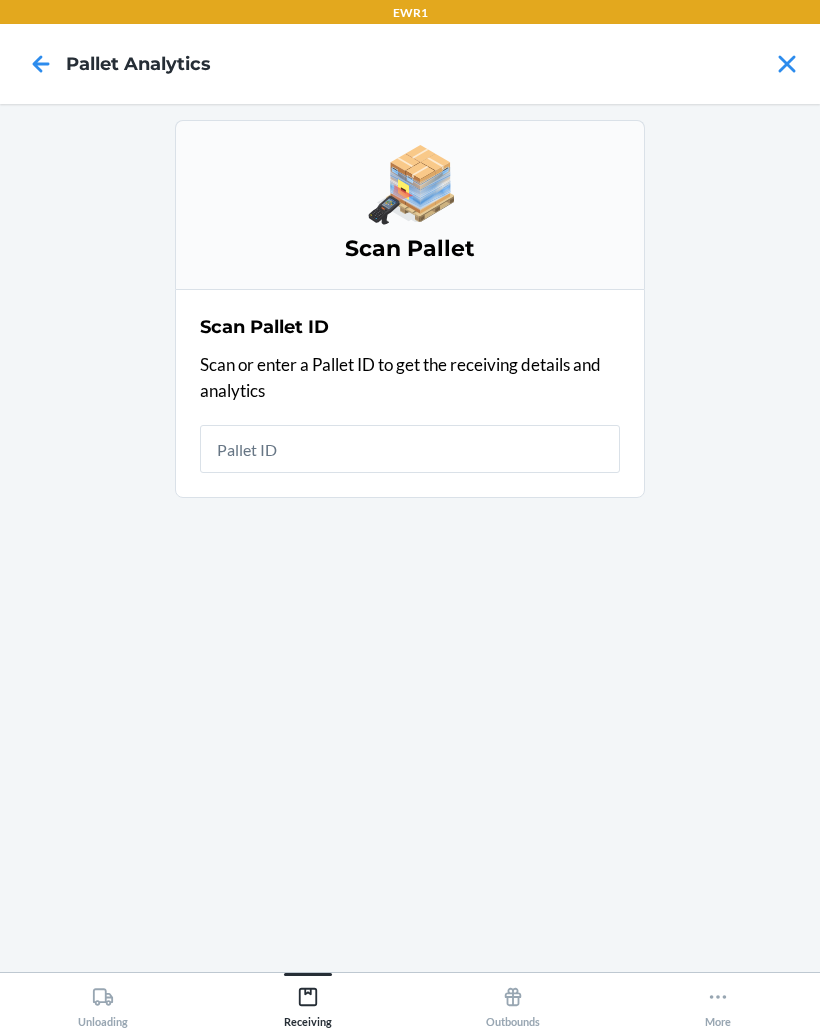 click at bounding box center [410, 449] 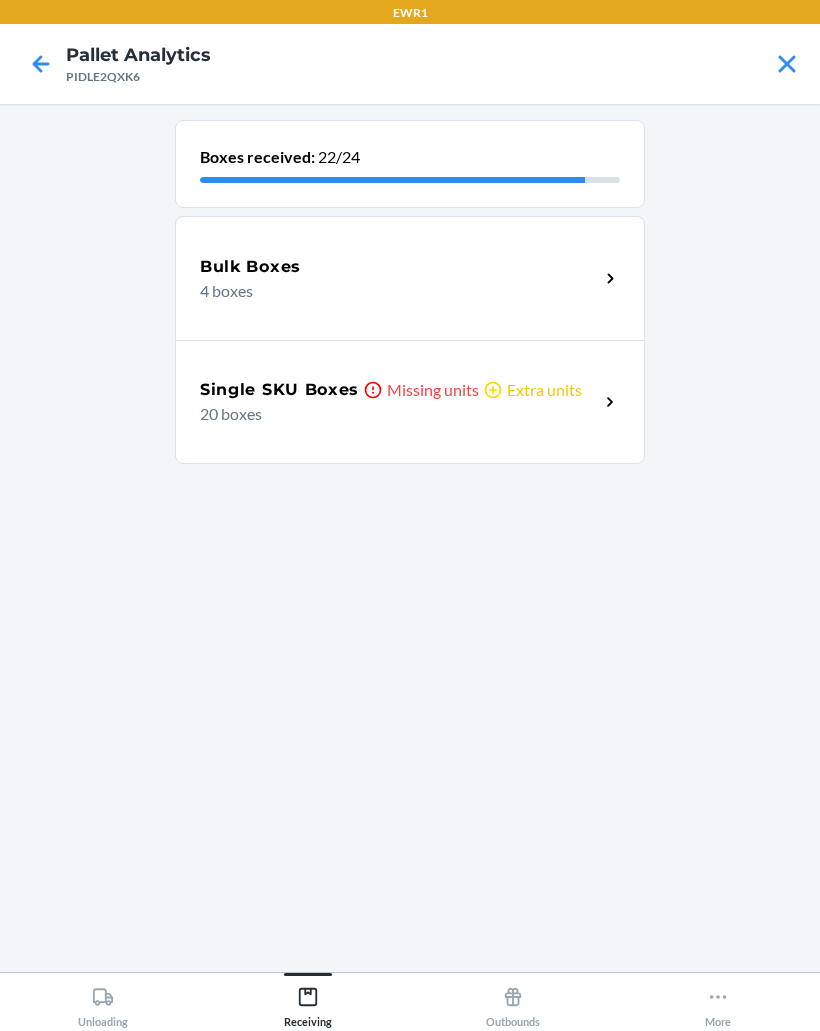 click on "20 boxes" at bounding box center (391, 414) 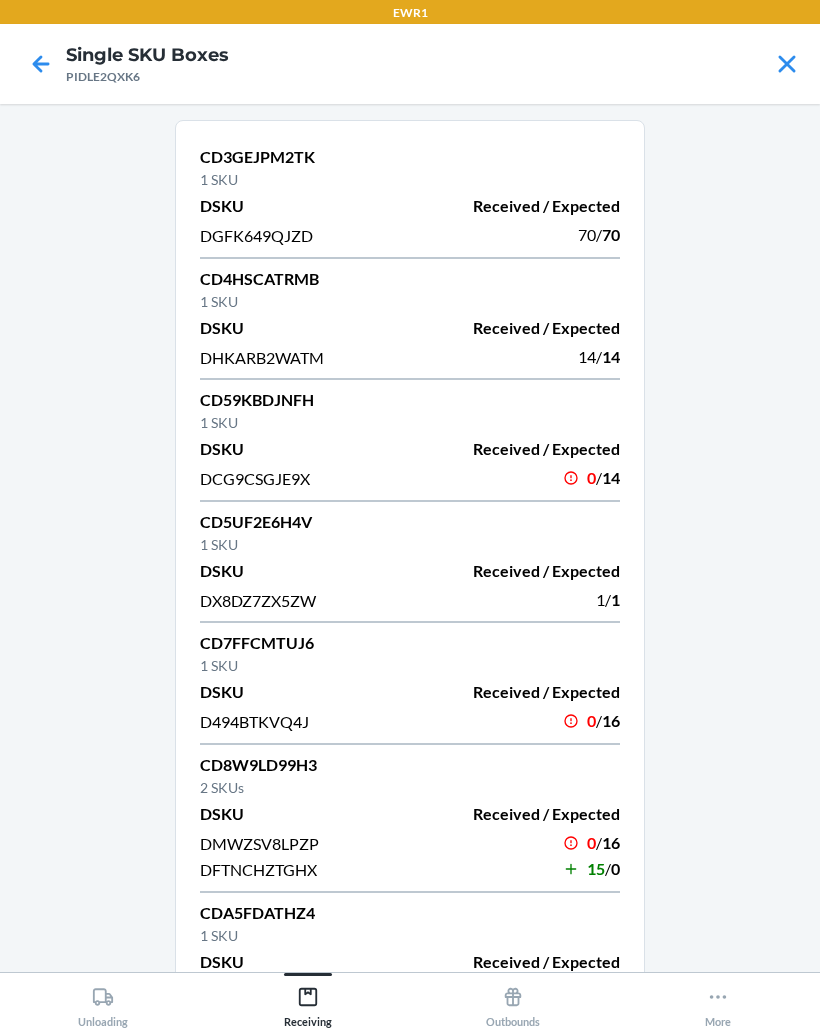 scroll, scrollTop: 0, scrollLeft: 0, axis: both 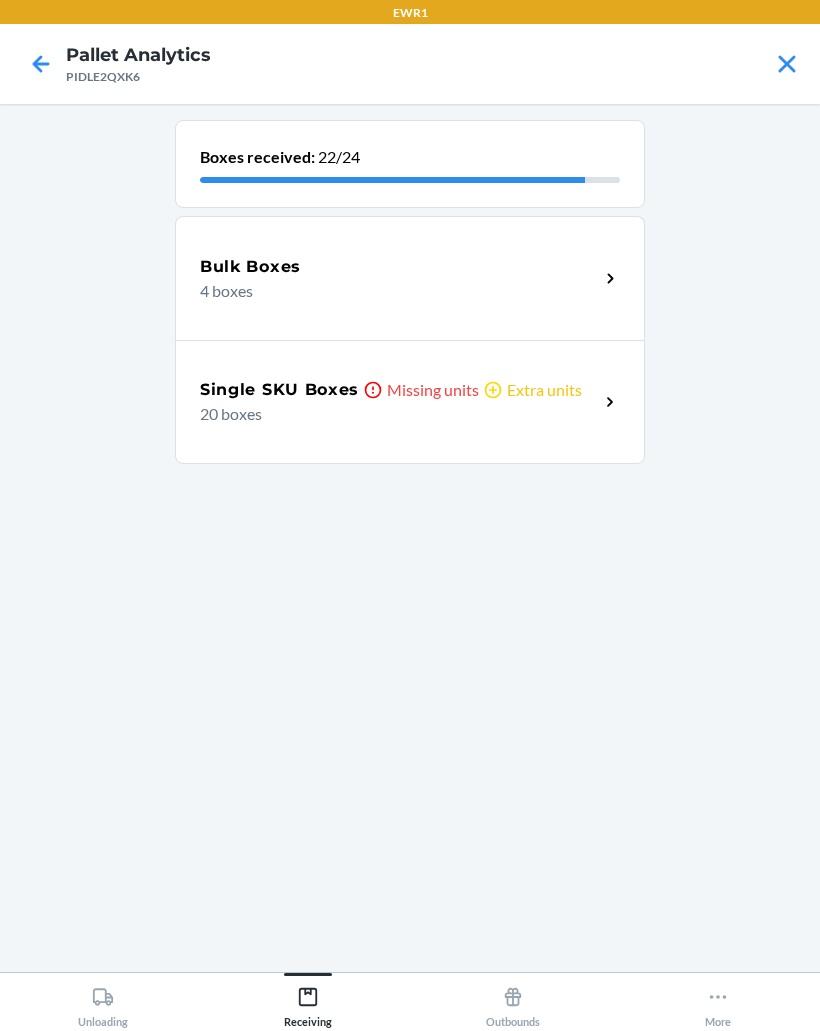 click 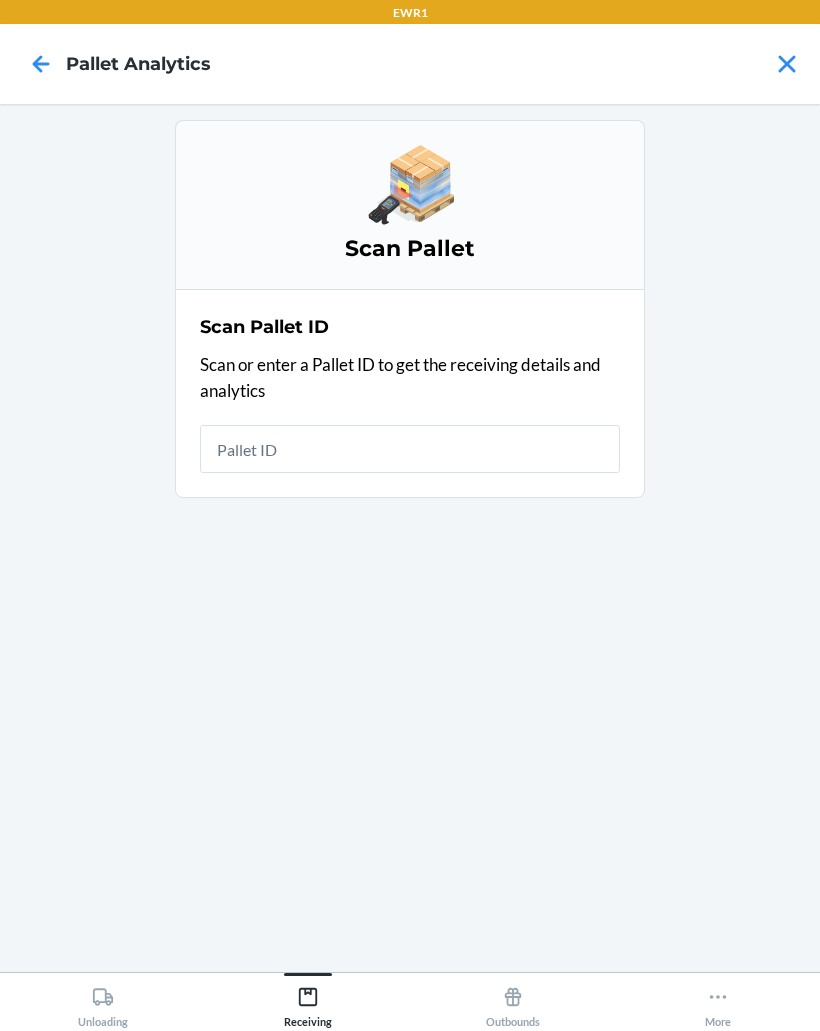click at bounding box center (410, 449) 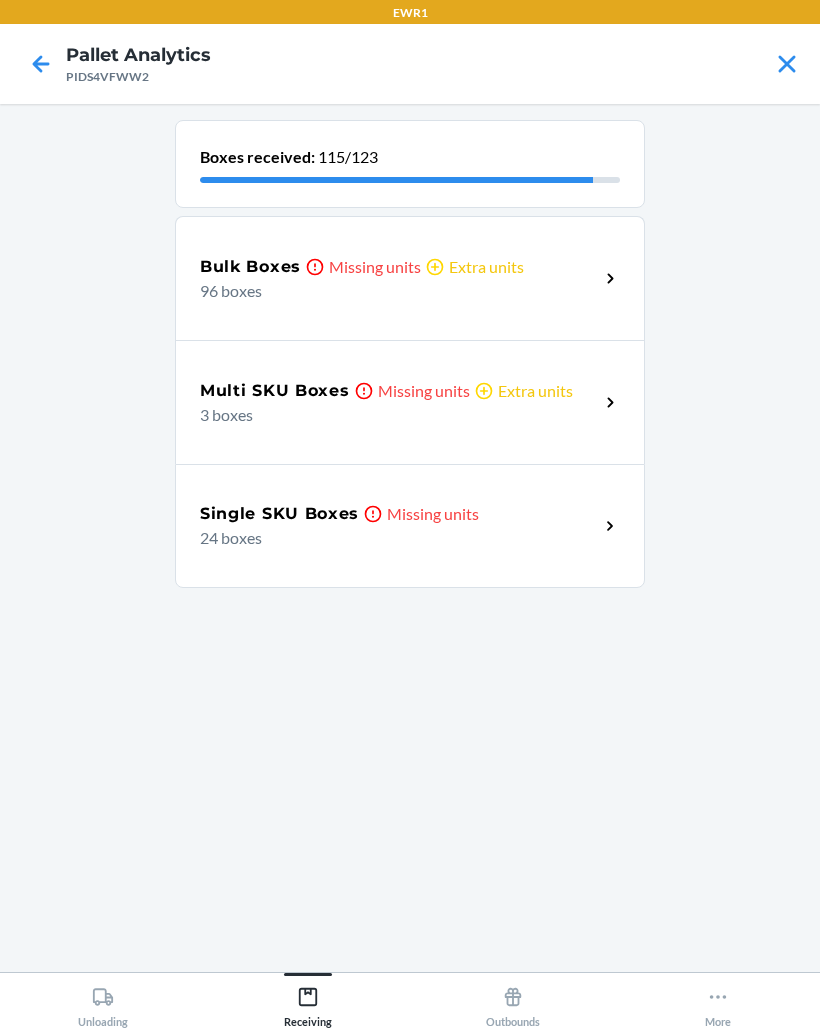 click on "Single SKU Boxes" at bounding box center [279, 514] 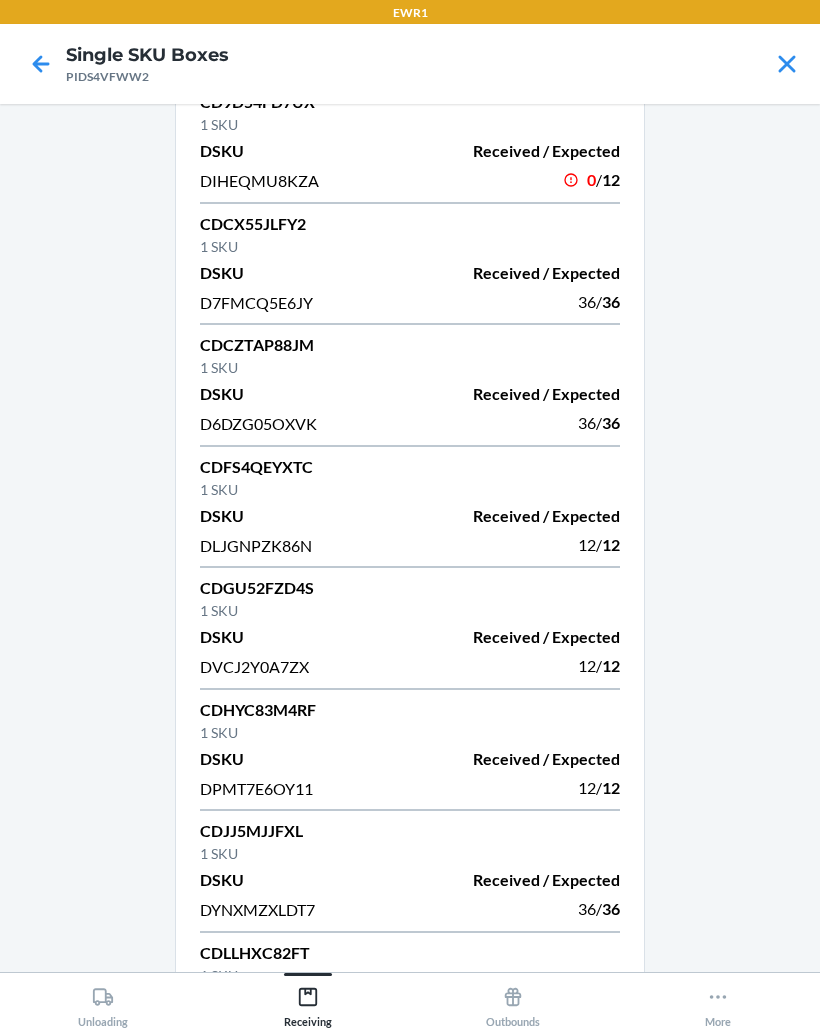 scroll, scrollTop: 1028, scrollLeft: 0, axis: vertical 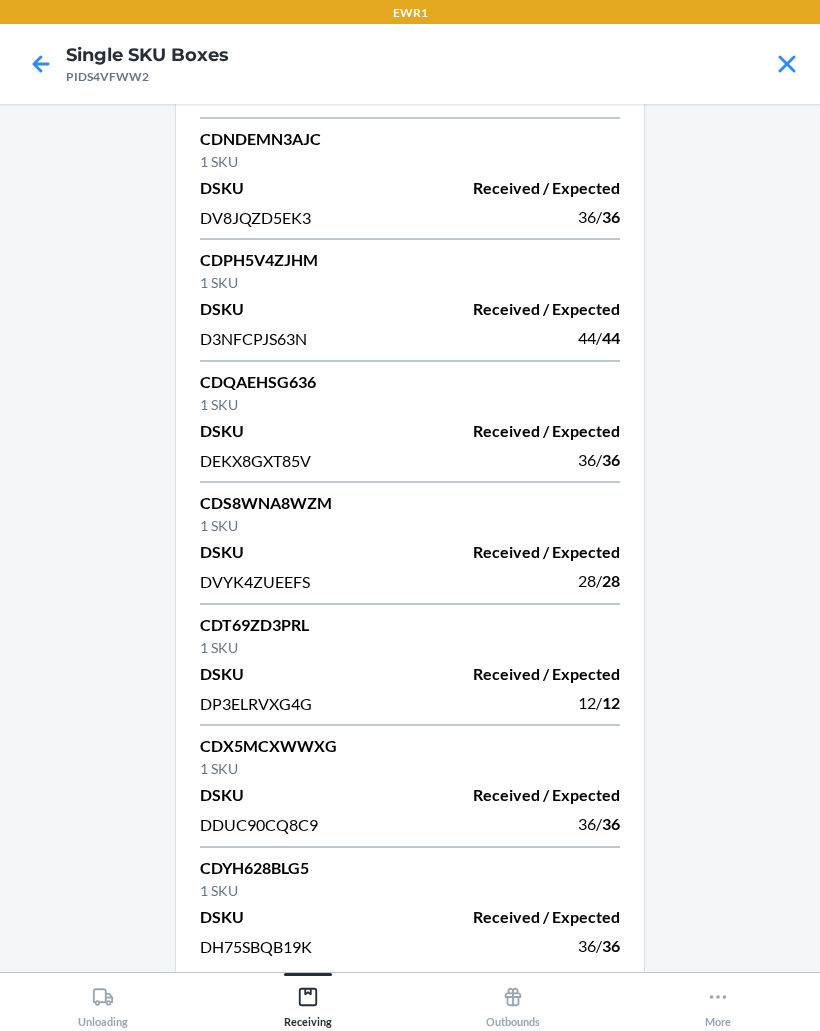 click on "Receiving" at bounding box center (308, 1003) 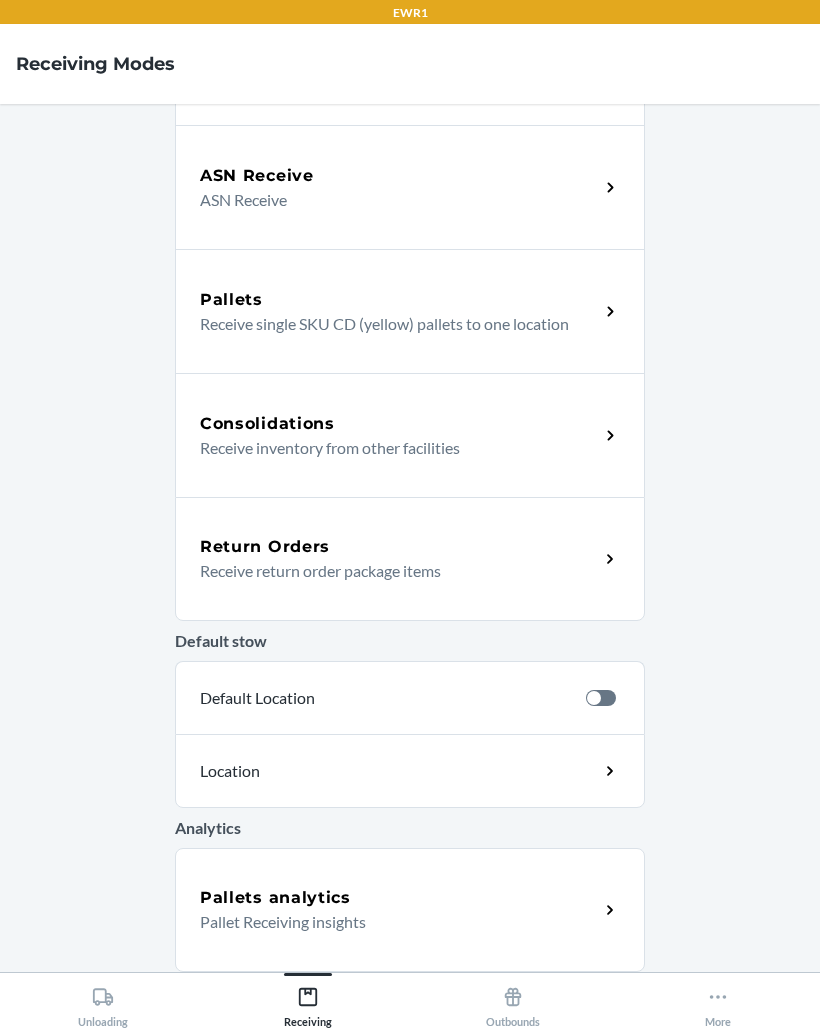 click on "More" at bounding box center (718, 1003) 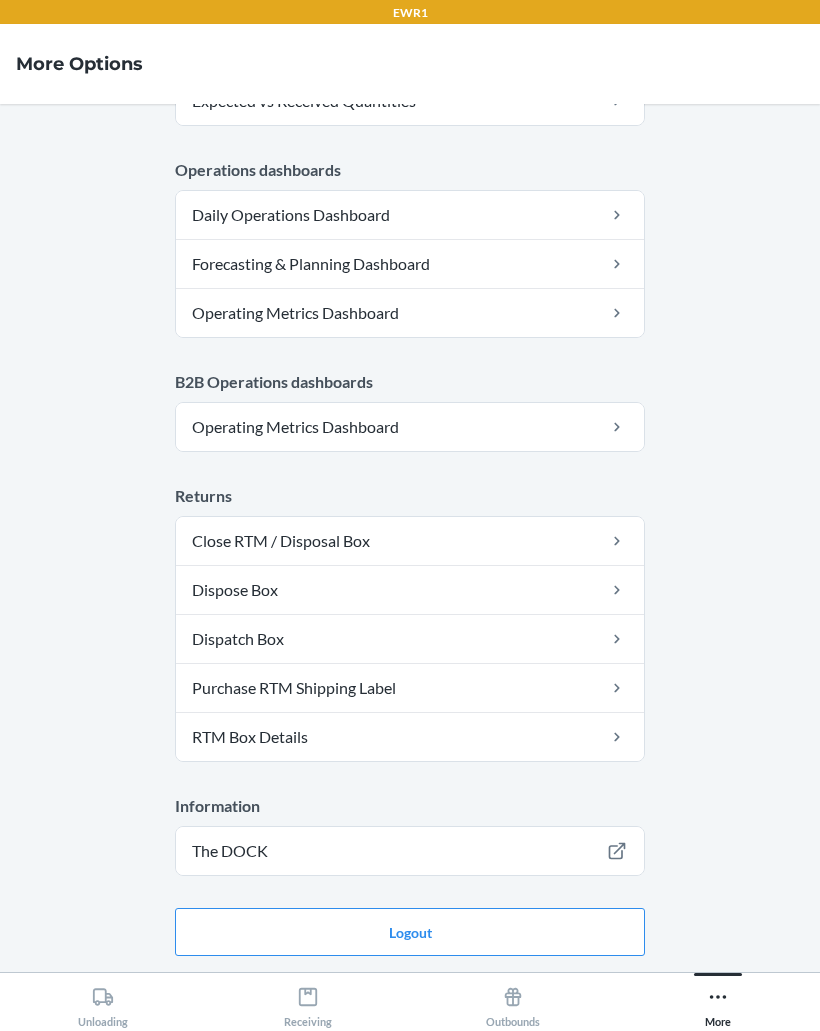 scroll, scrollTop: 891, scrollLeft: 0, axis: vertical 